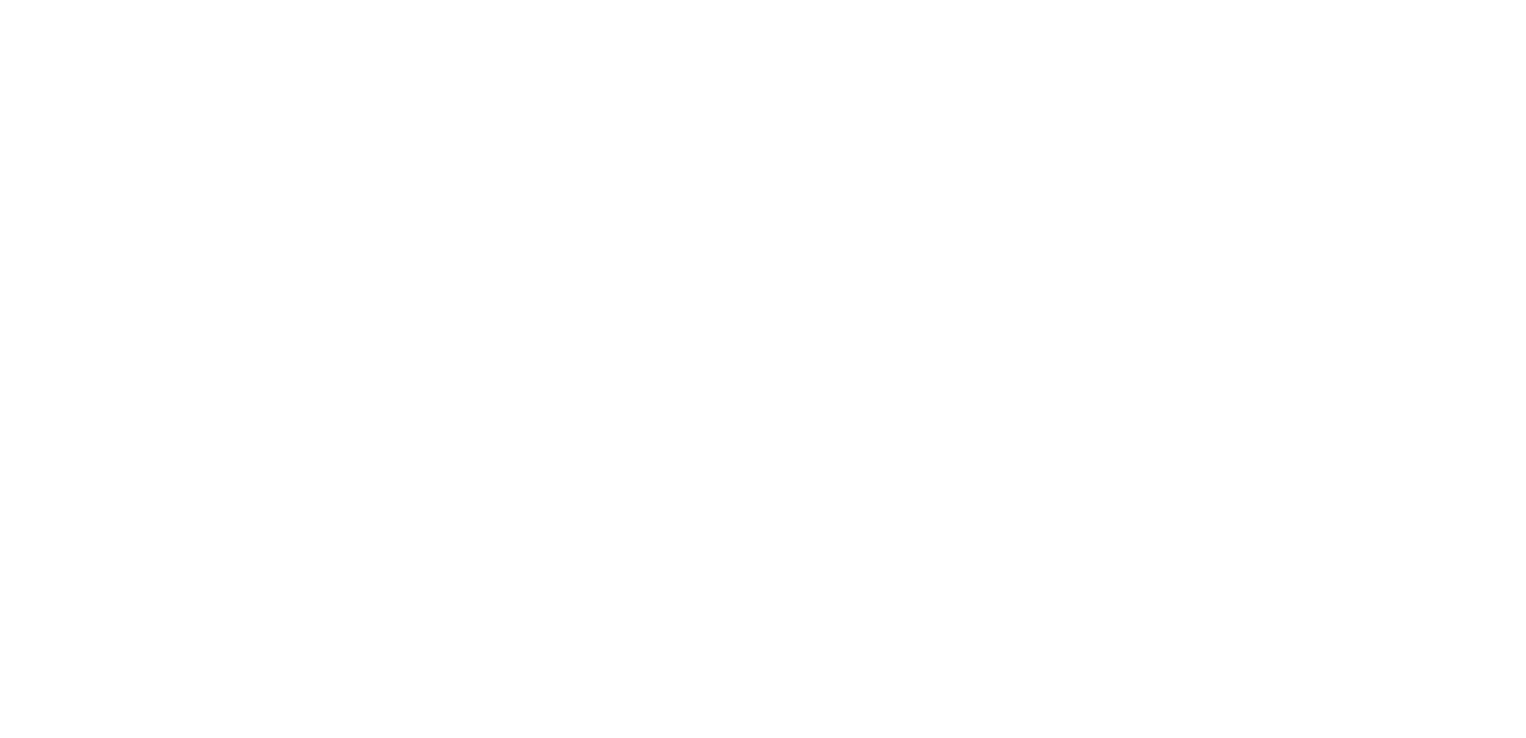 scroll, scrollTop: 0, scrollLeft: 0, axis: both 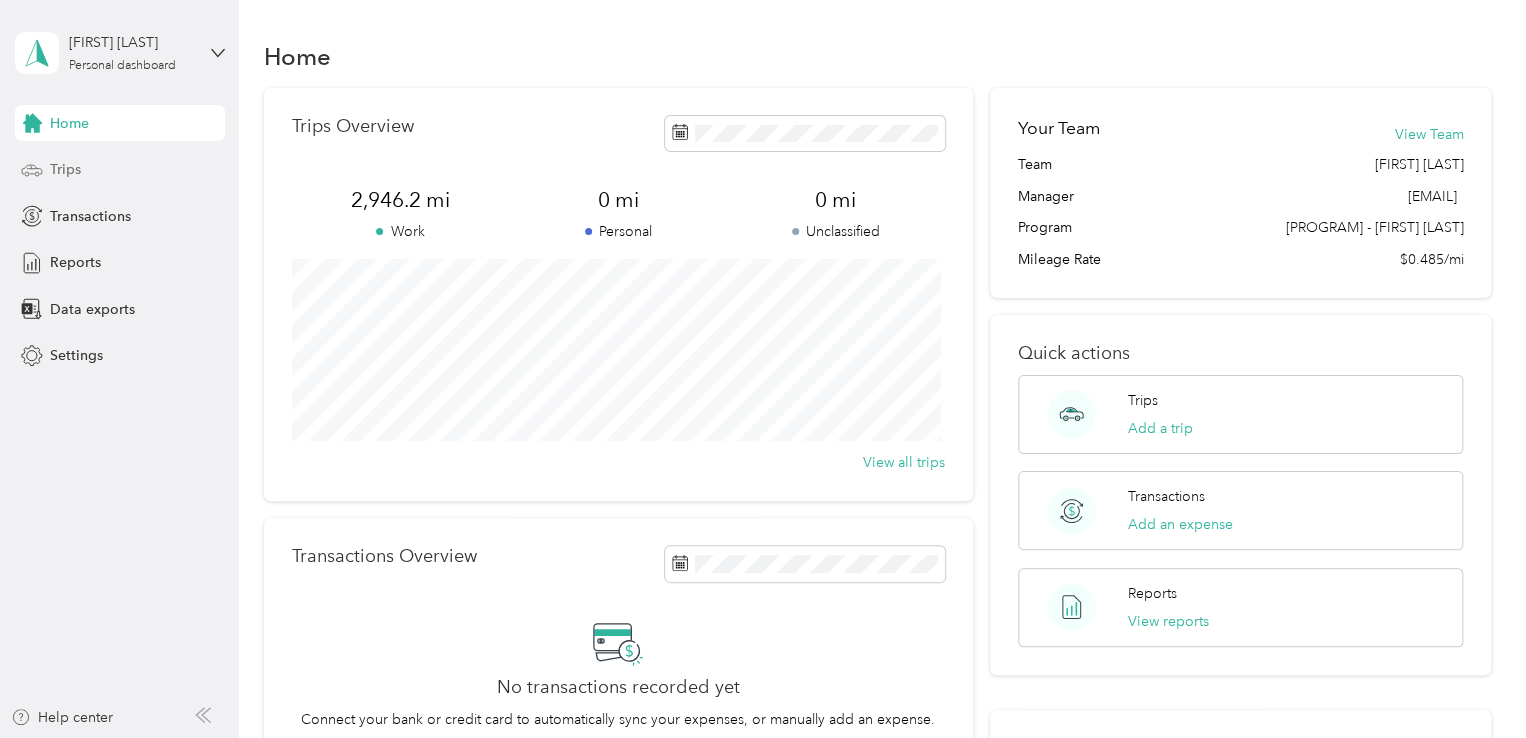 click on "Trips" at bounding box center [65, 169] 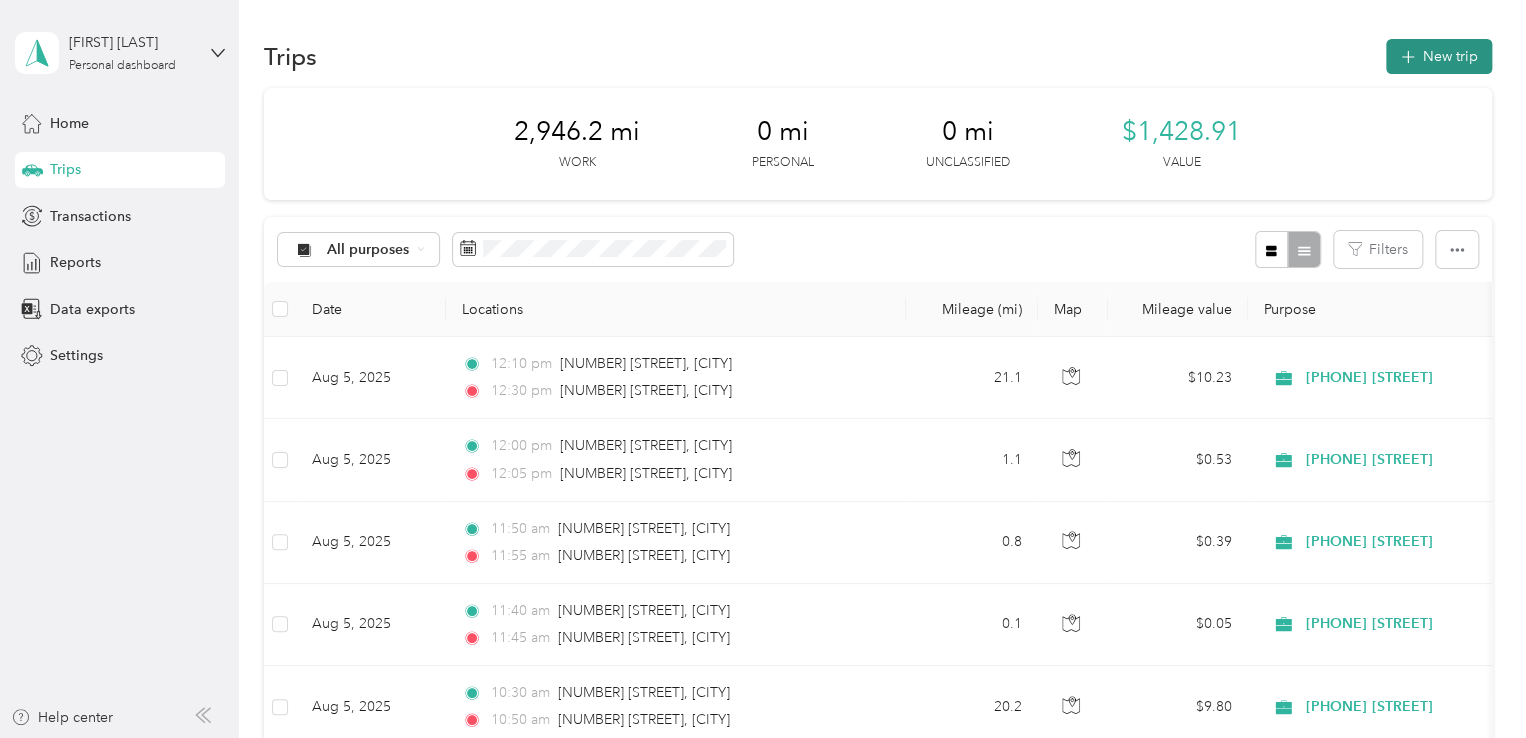 click on "New trip" at bounding box center [1439, 56] 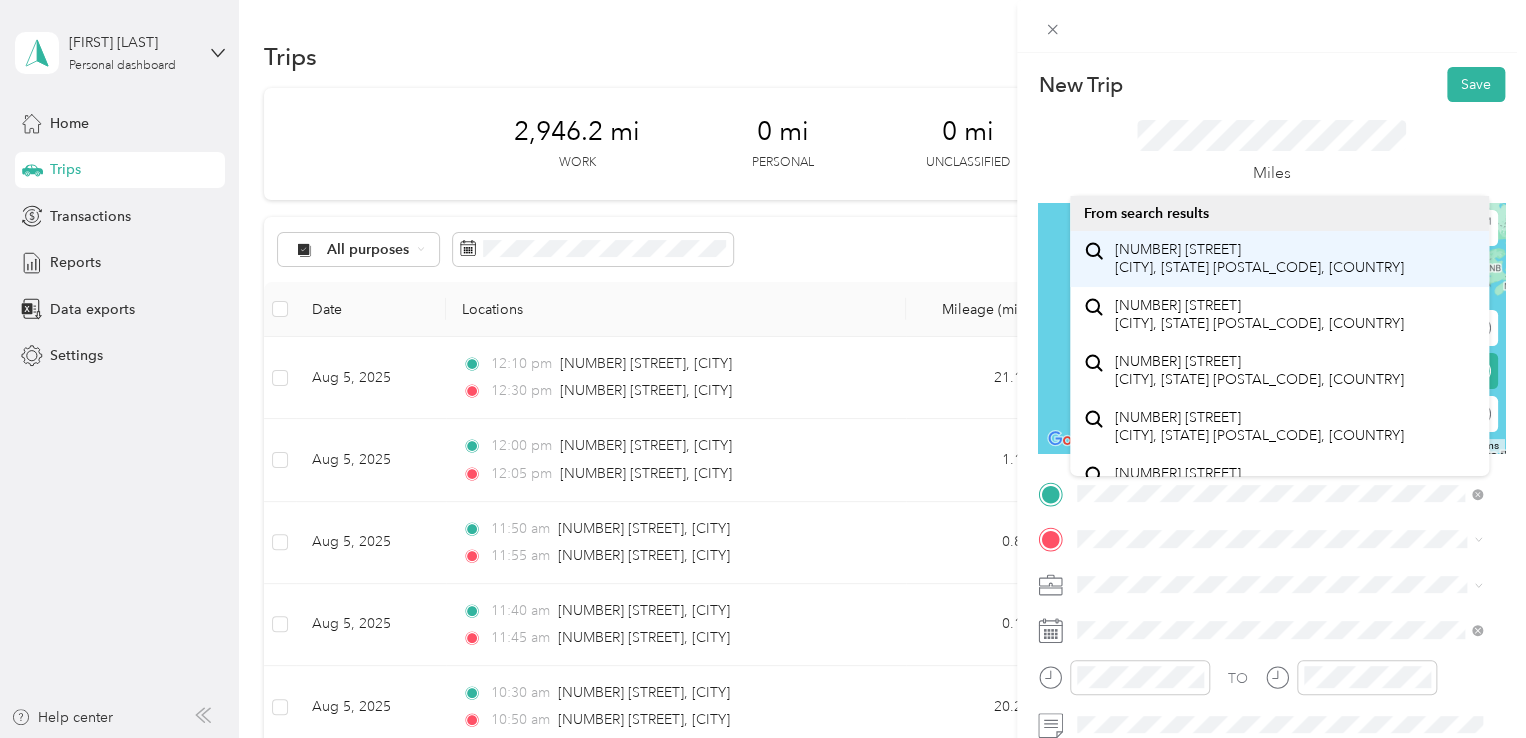 click on "4685 Lauren Lane
St. Joseph, Michigan 49085, United States" at bounding box center [1259, 258] 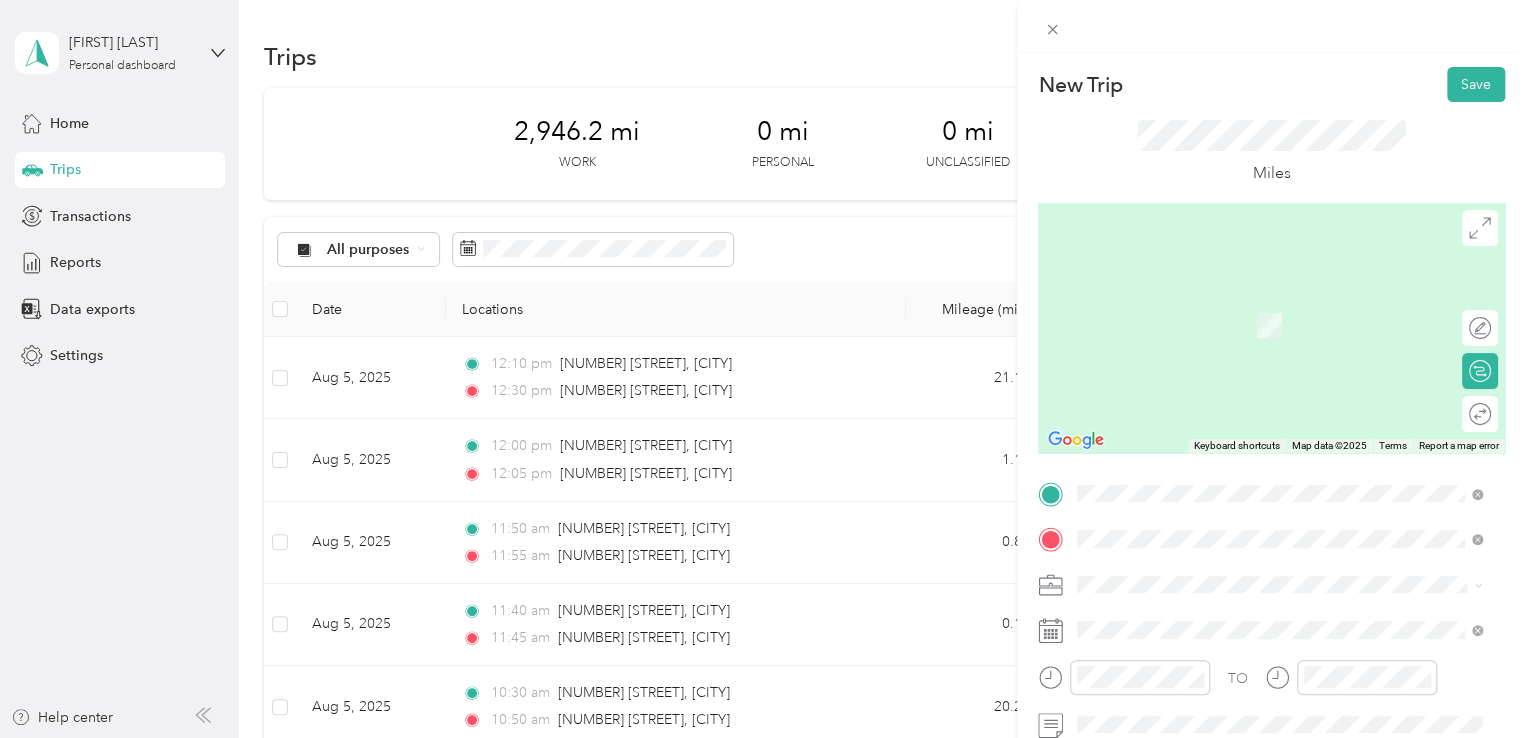 click on "8696 Maplewood Drive
Berrien Springs, Michigan 49103, United States" at bounding box center [1259, 304] 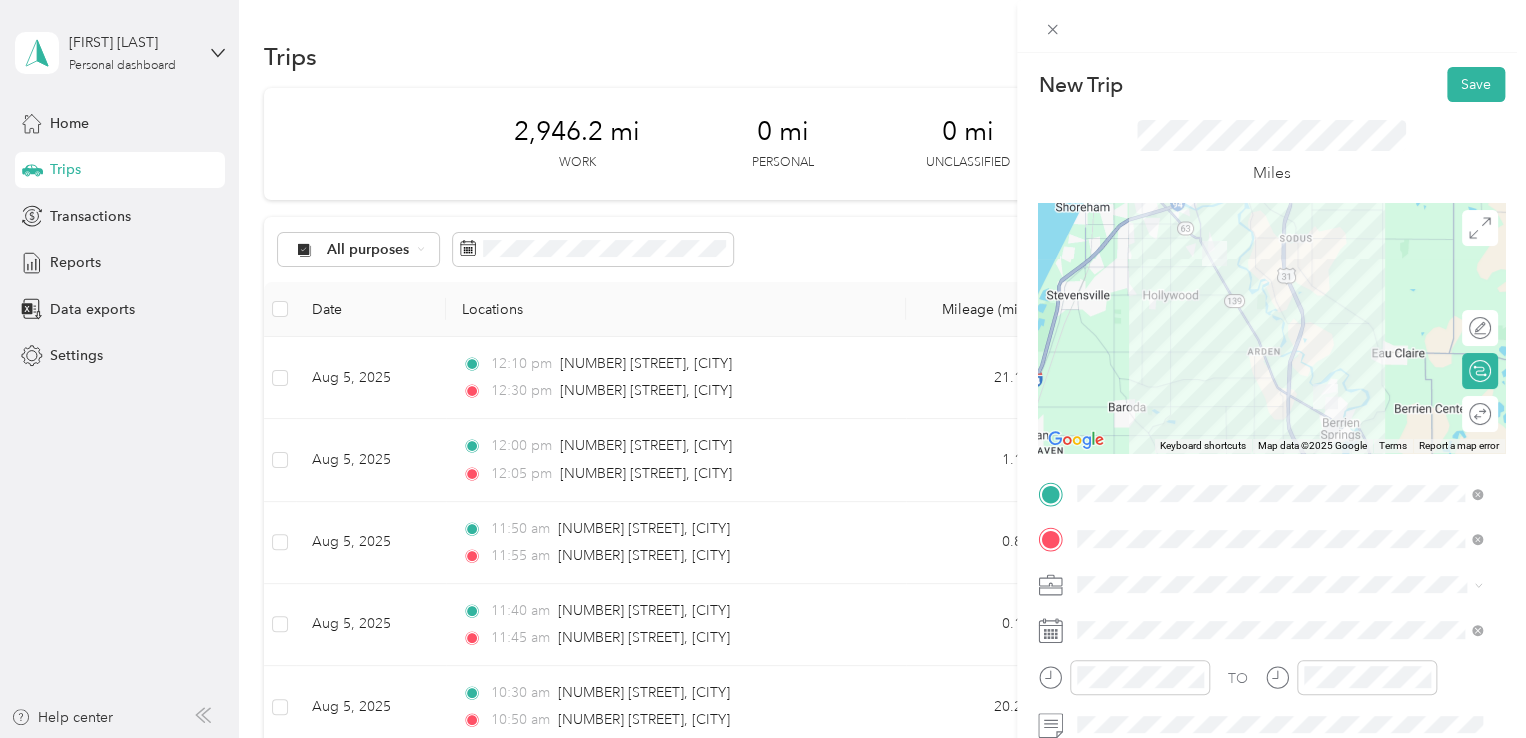 click at bounding box center (1287, 585) 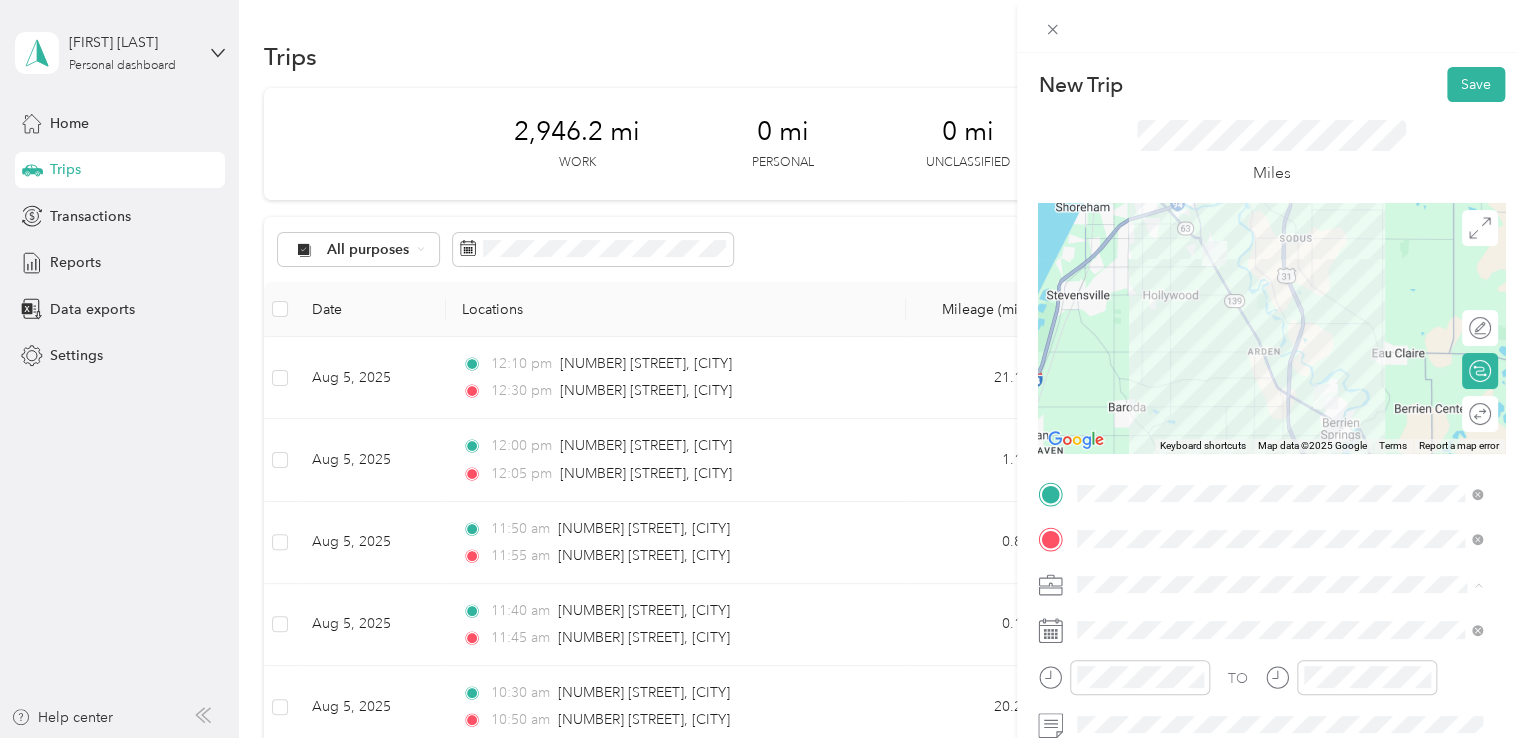 click on "[PHONE] [STREET]" at bounding box center (1142, 409) 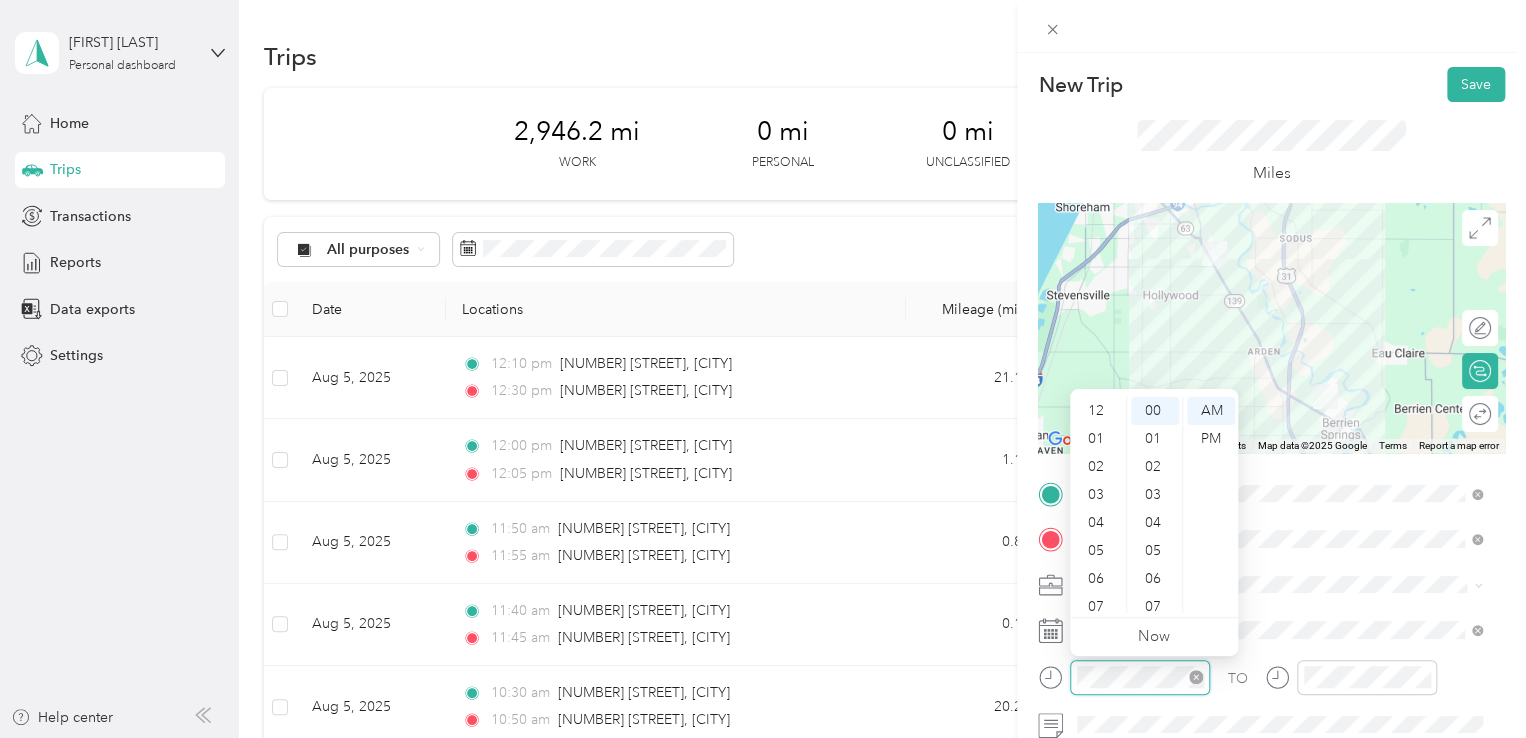 scroll, scrollTop: 120, scrollLeft: 0, axis: vertical 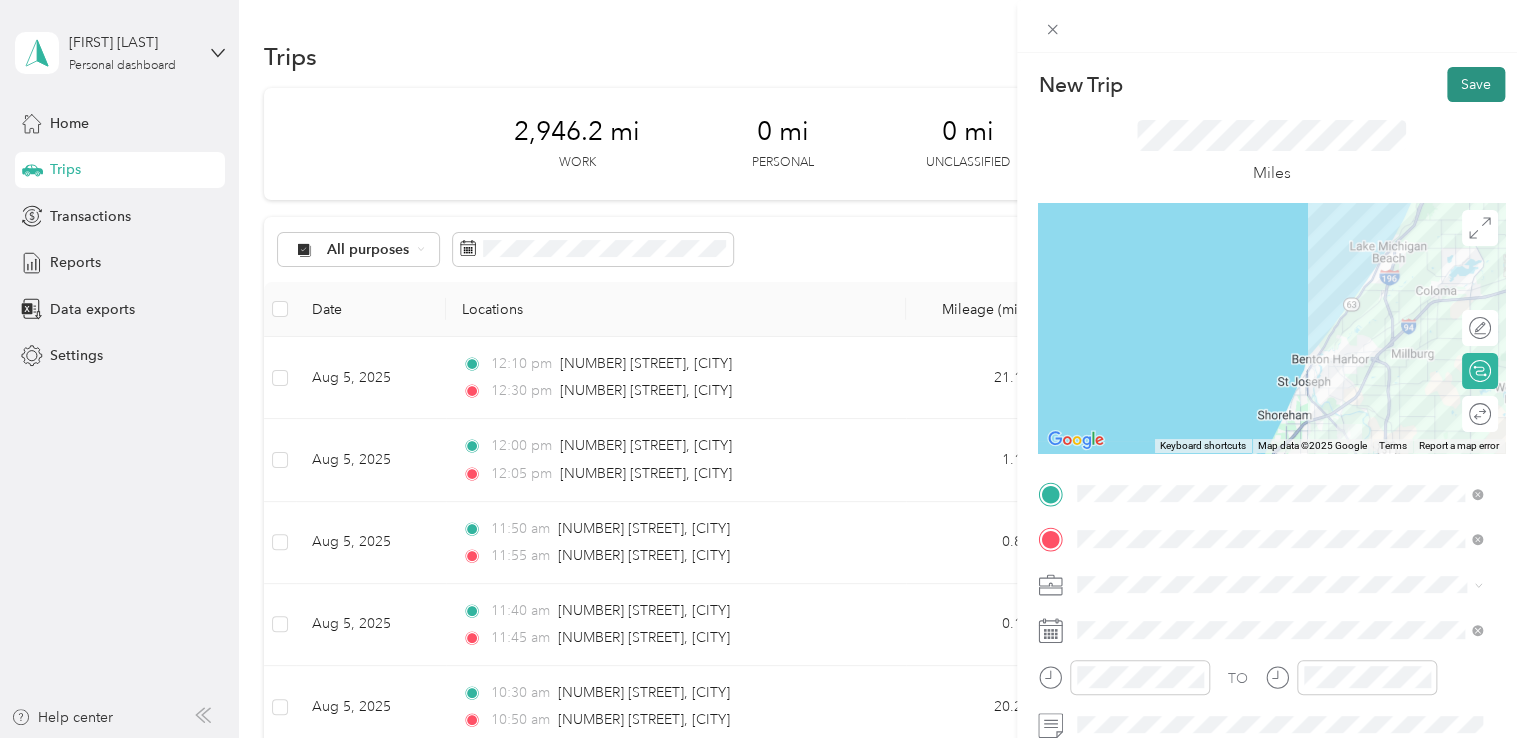 click on "Save" at bounding box center (1476, 84) 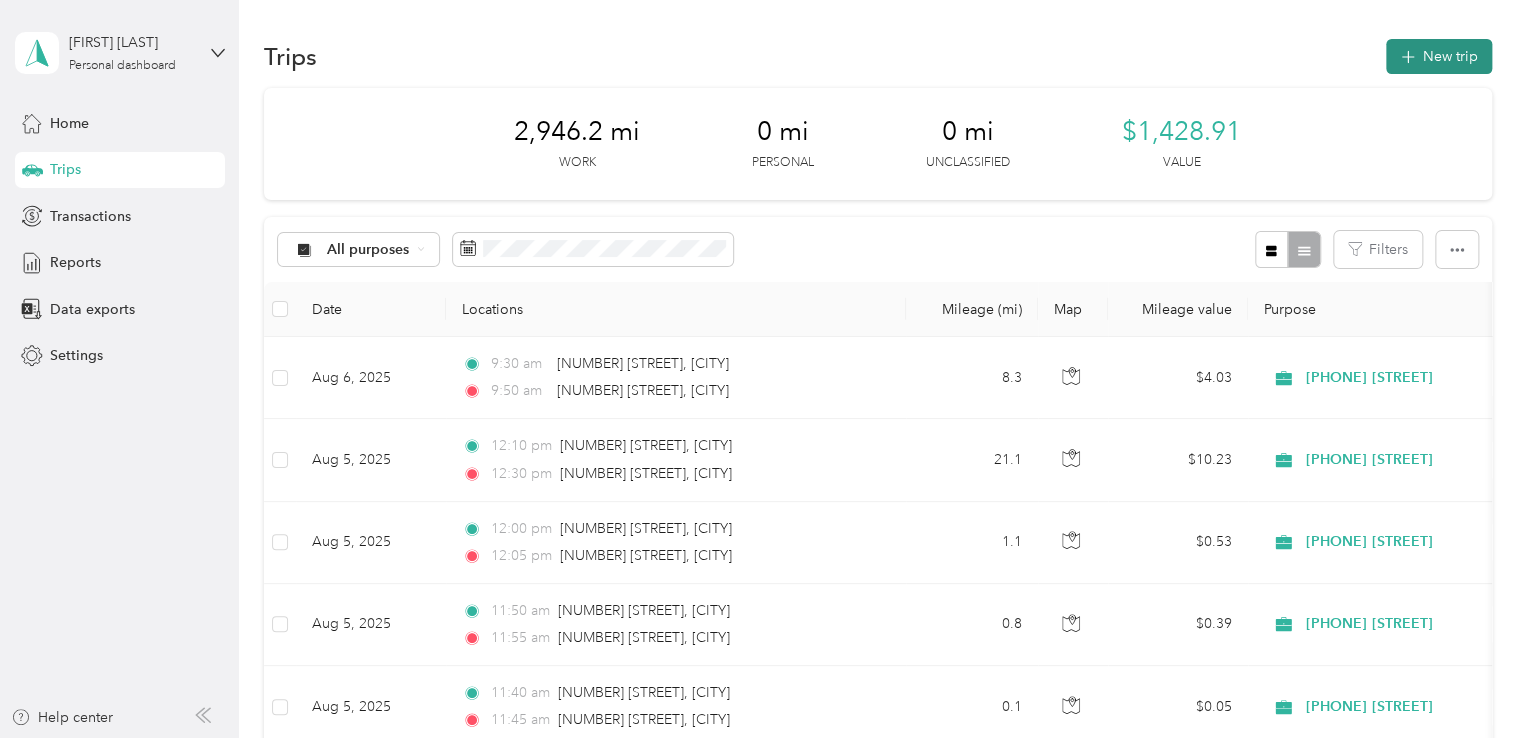 click on "New trip" at bounding box center [1439, 56] 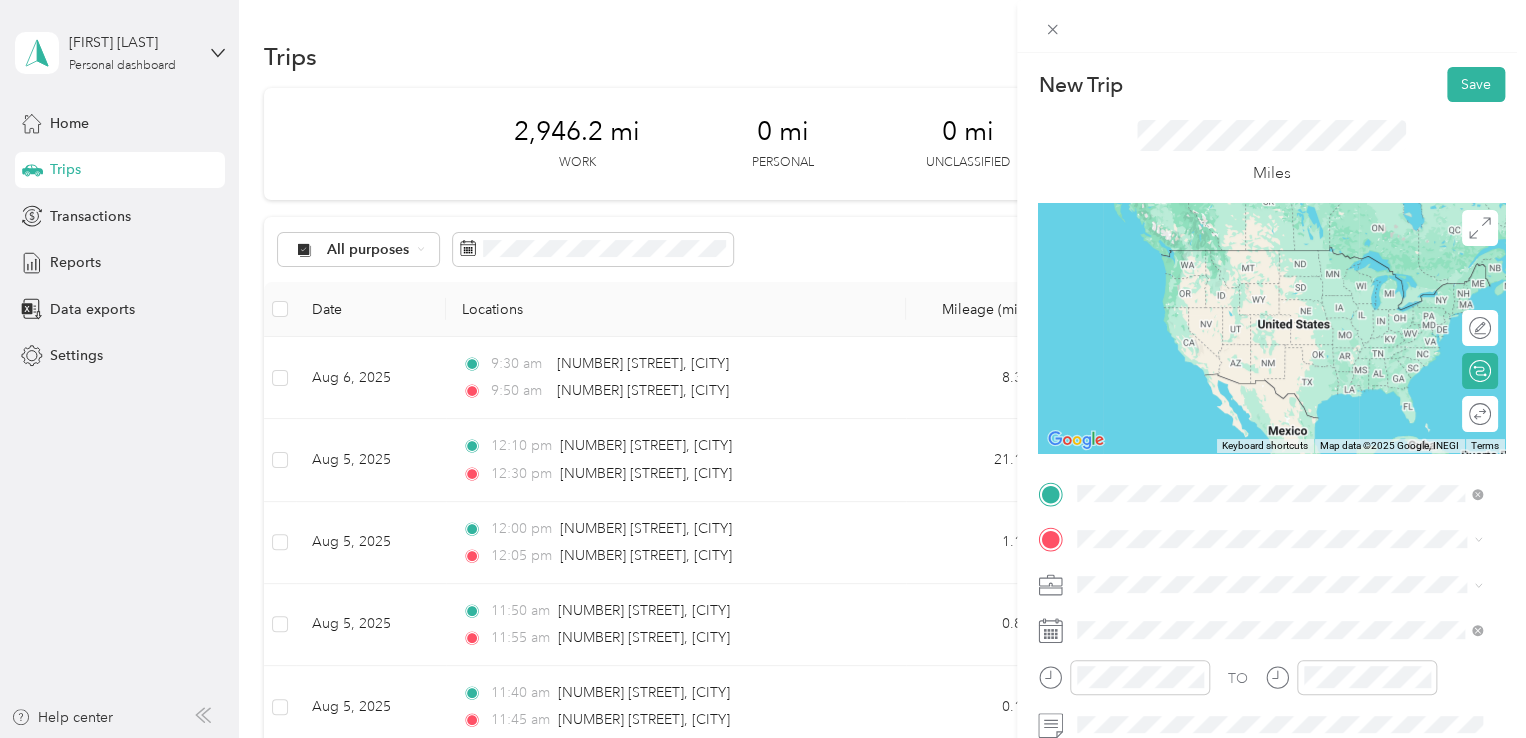 click on "8696 Maplewood Drive
Berrien Springs, Michigan 49103, United States" at bounding box center [1259, 258] 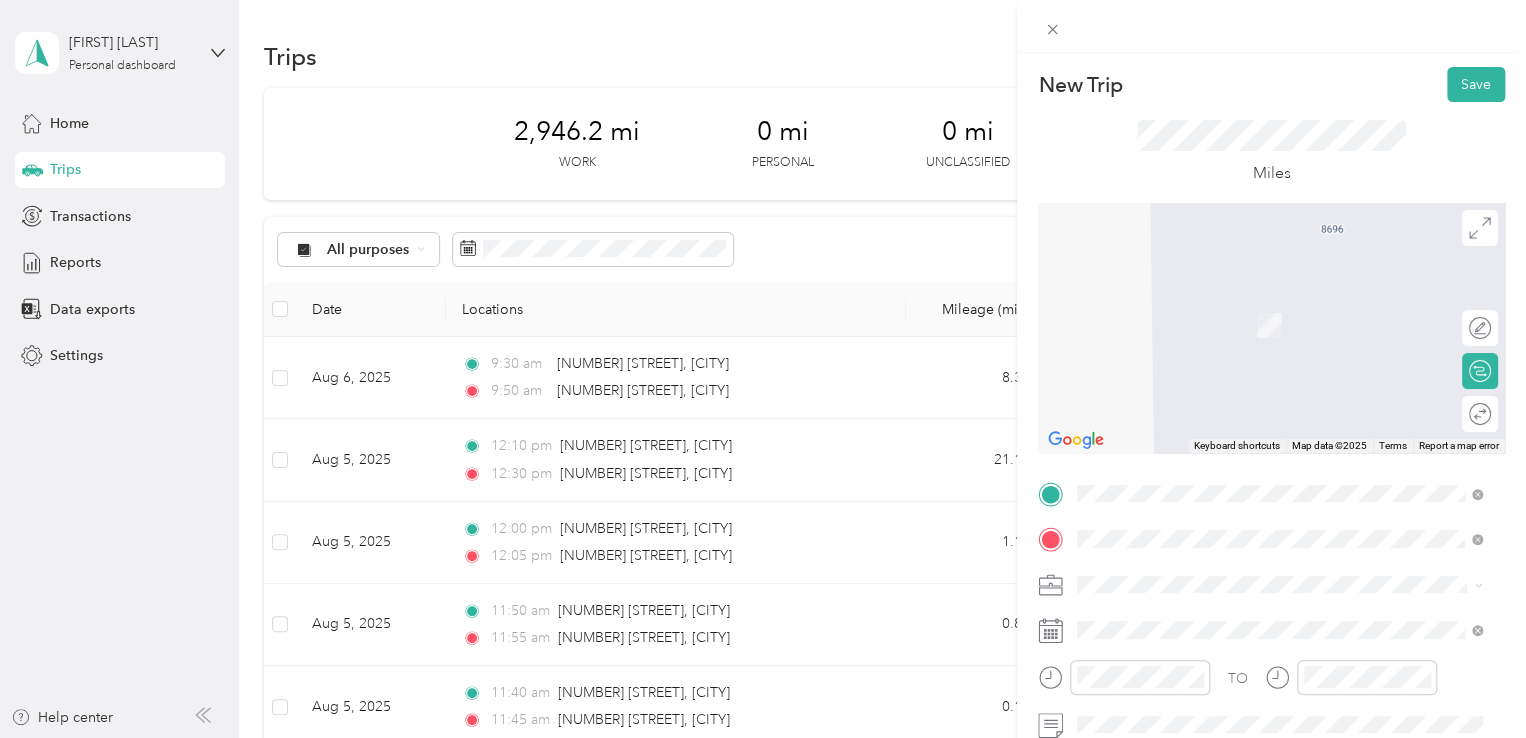 click on "[NUMBER] [STREET]
[CITY], [STATE] [POSTAL_CODE], [COUNTRY]" at bounding box center [1259, 304] 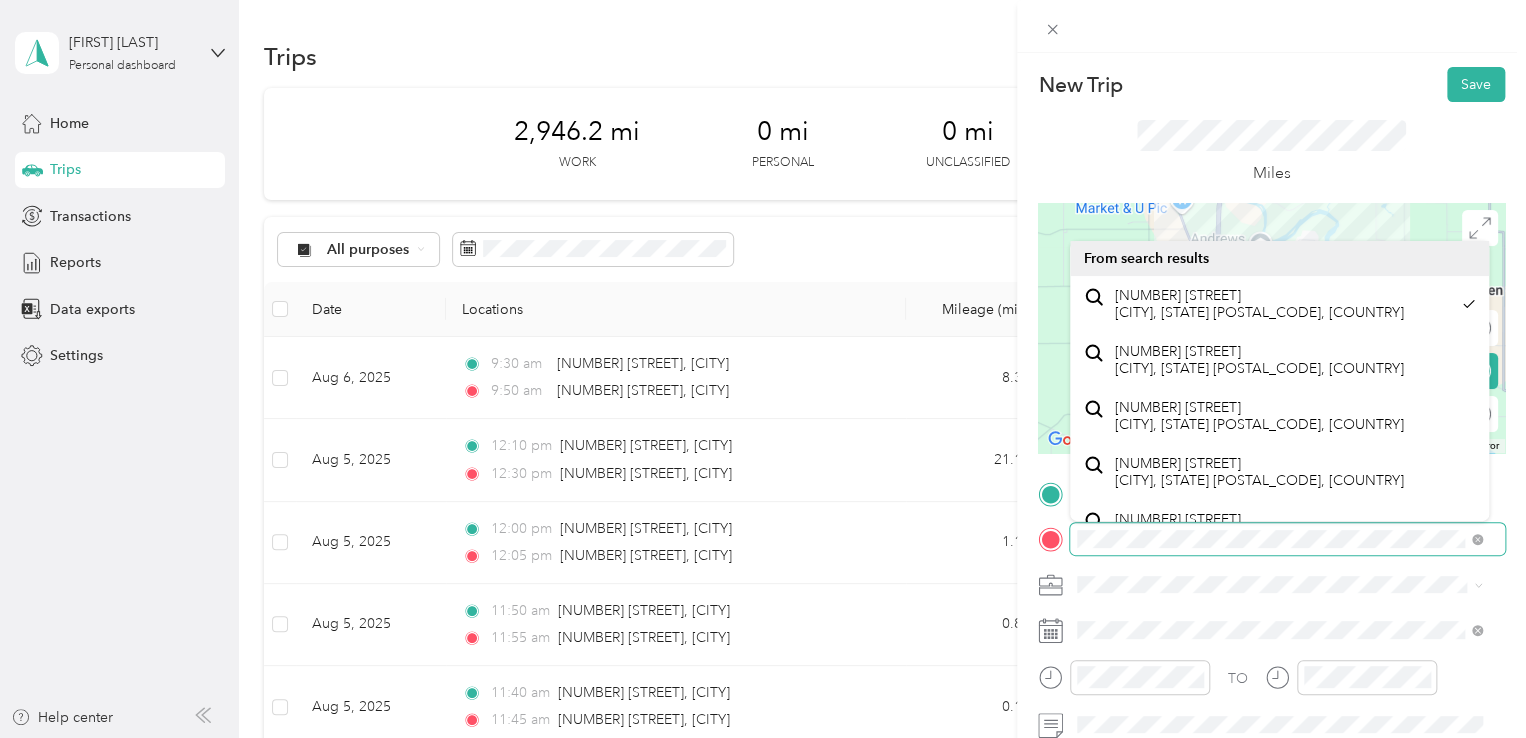 click on "TO Add photo" at bounding box center [1271, 719] 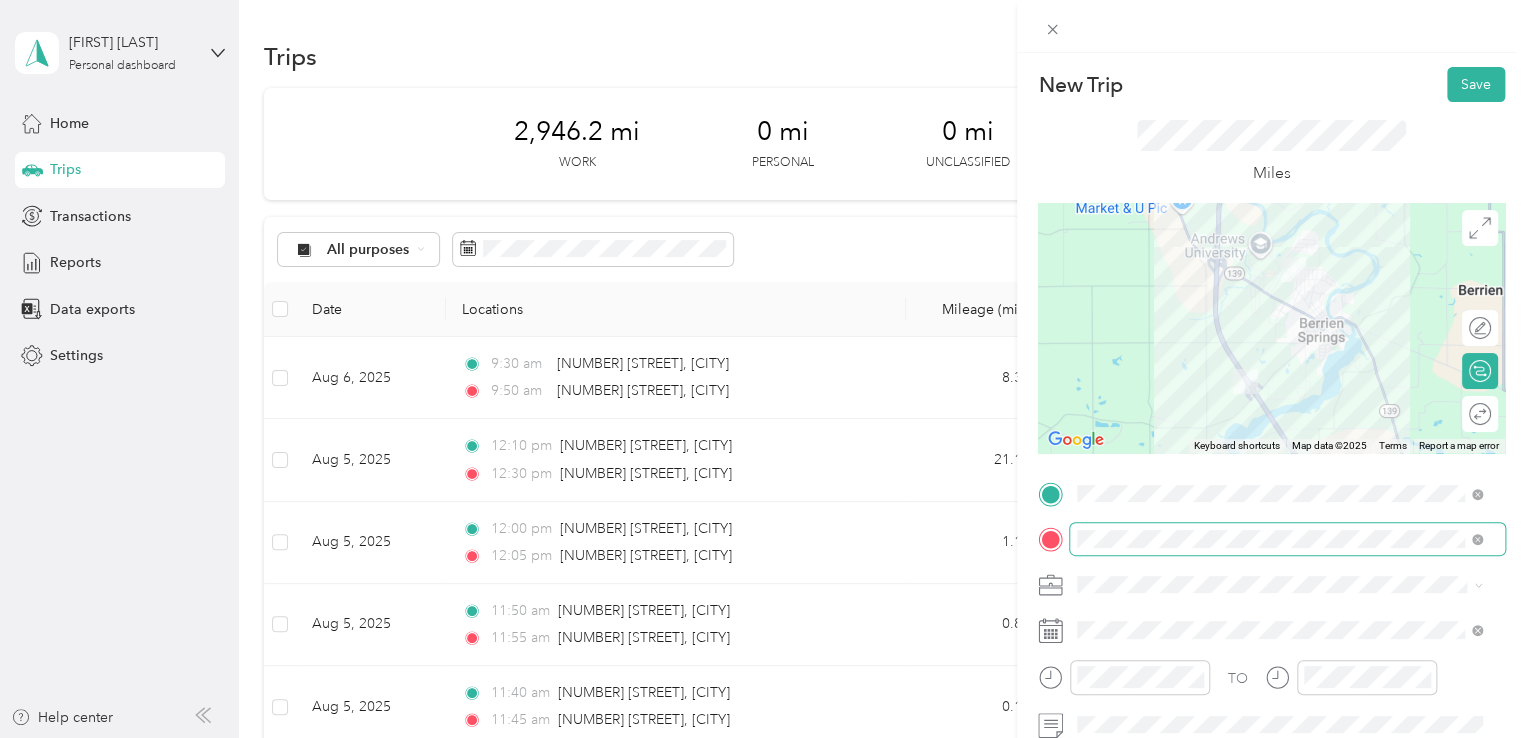 click on "TO Add photo" at bounding box center [1271, 719] 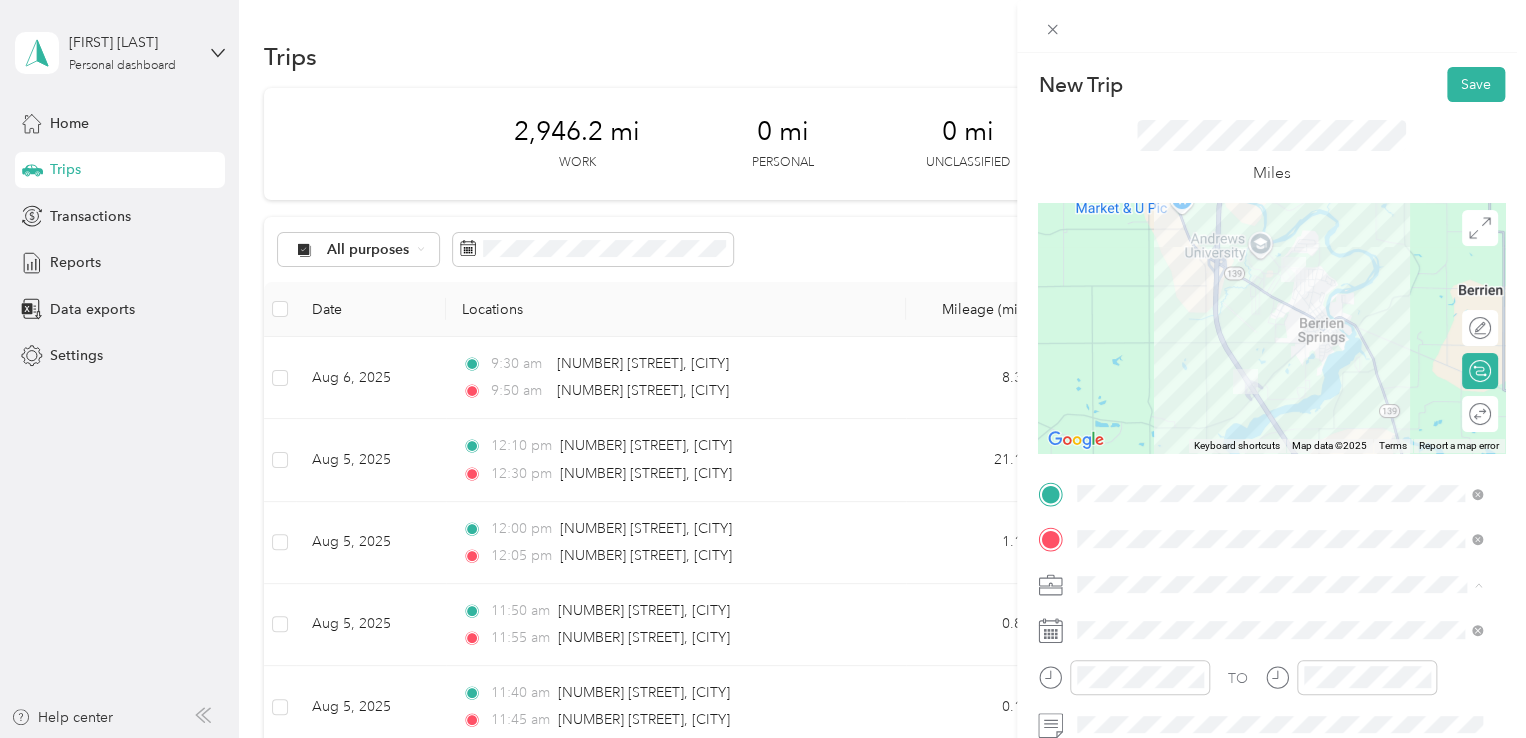 click on "[PHONE] [STREET]" at bounding box center (1142, 409) 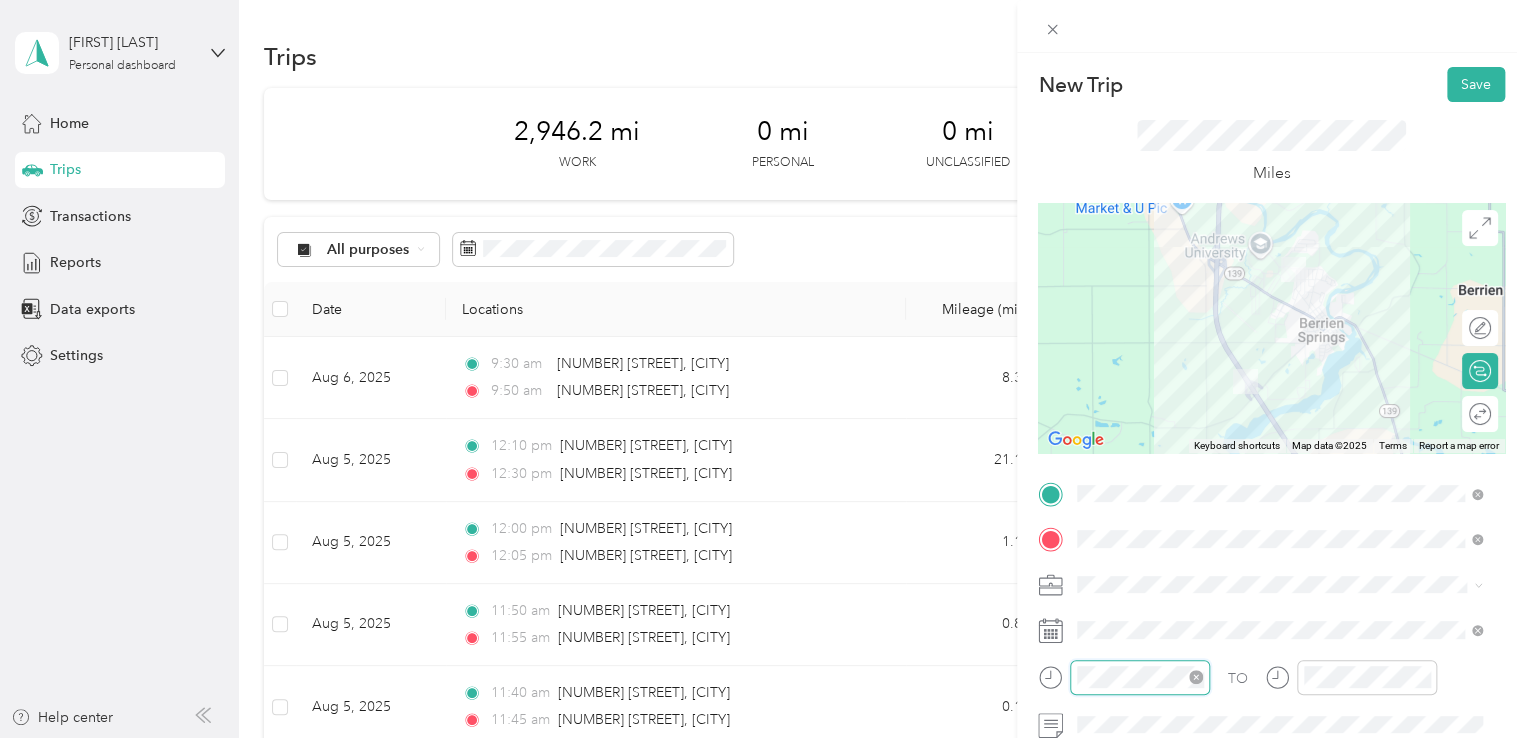 scroll, scrollTop: 120, scrollLeft: 0, axis: vertical 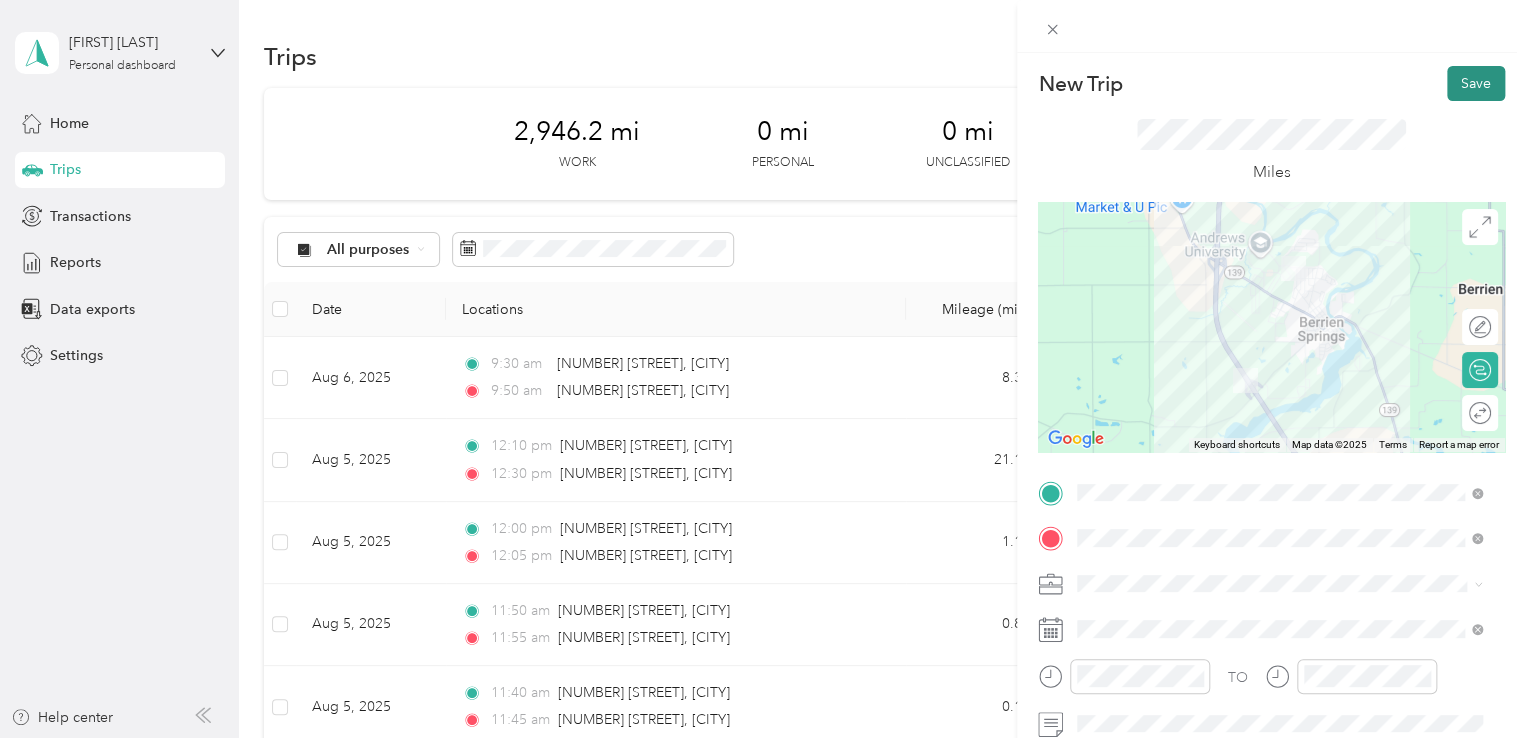 click on "Save" at bounding box center (1476, 83) 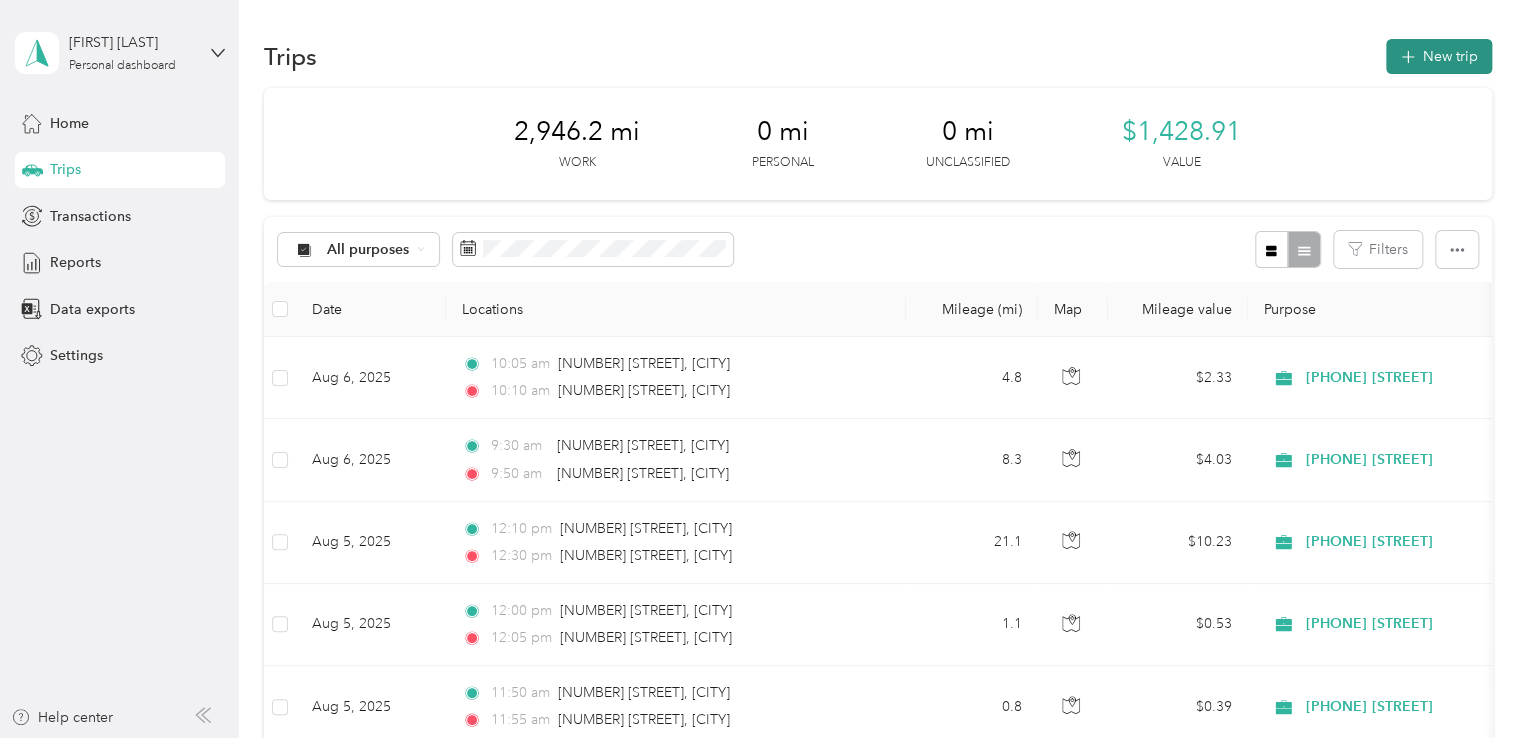 click on "New trip" at bounding box center [1439, 56] 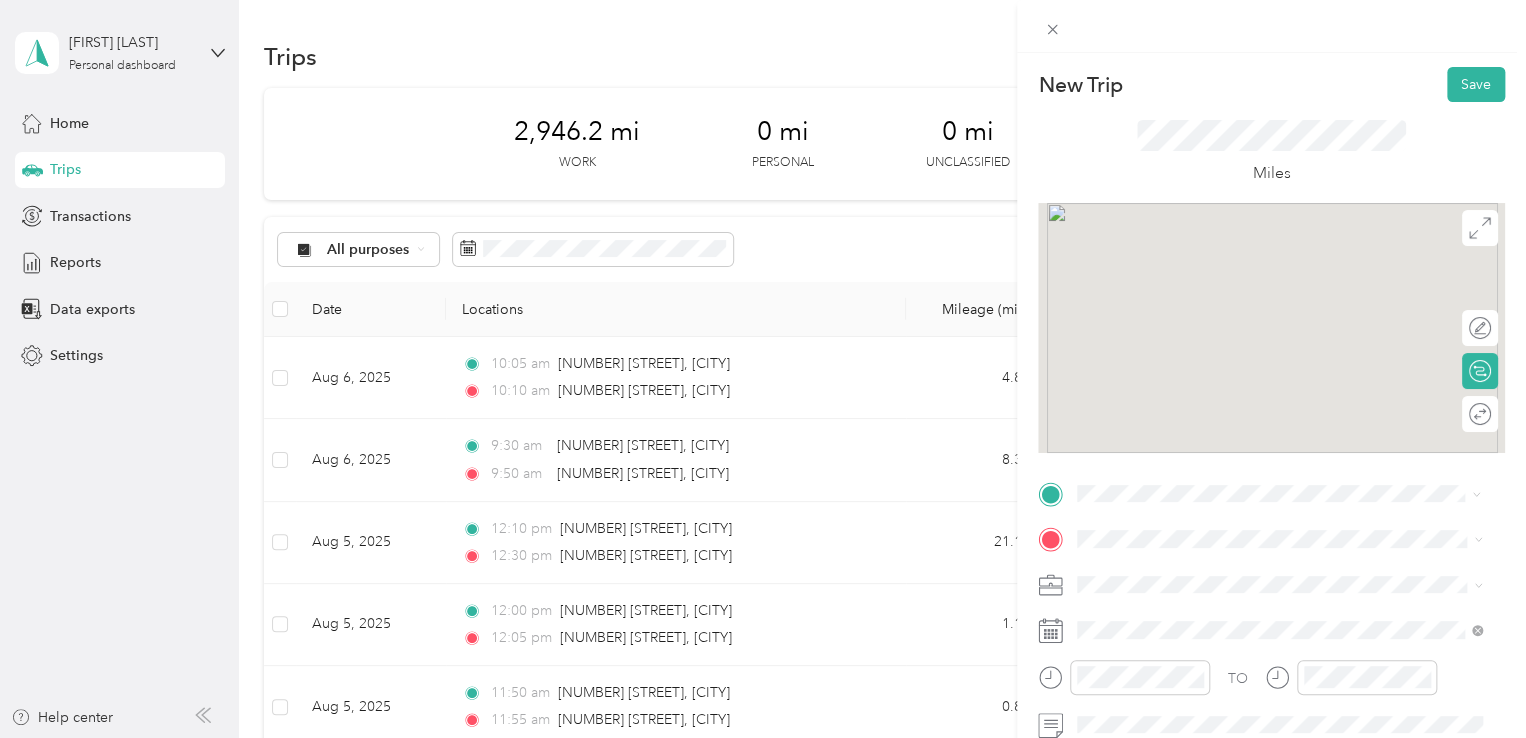 click on "[NUMBER] [STREET]
[CITY], [STATE] [POSTAL_CODE], [COUNTRY]" at bounding box center [1259, 258] 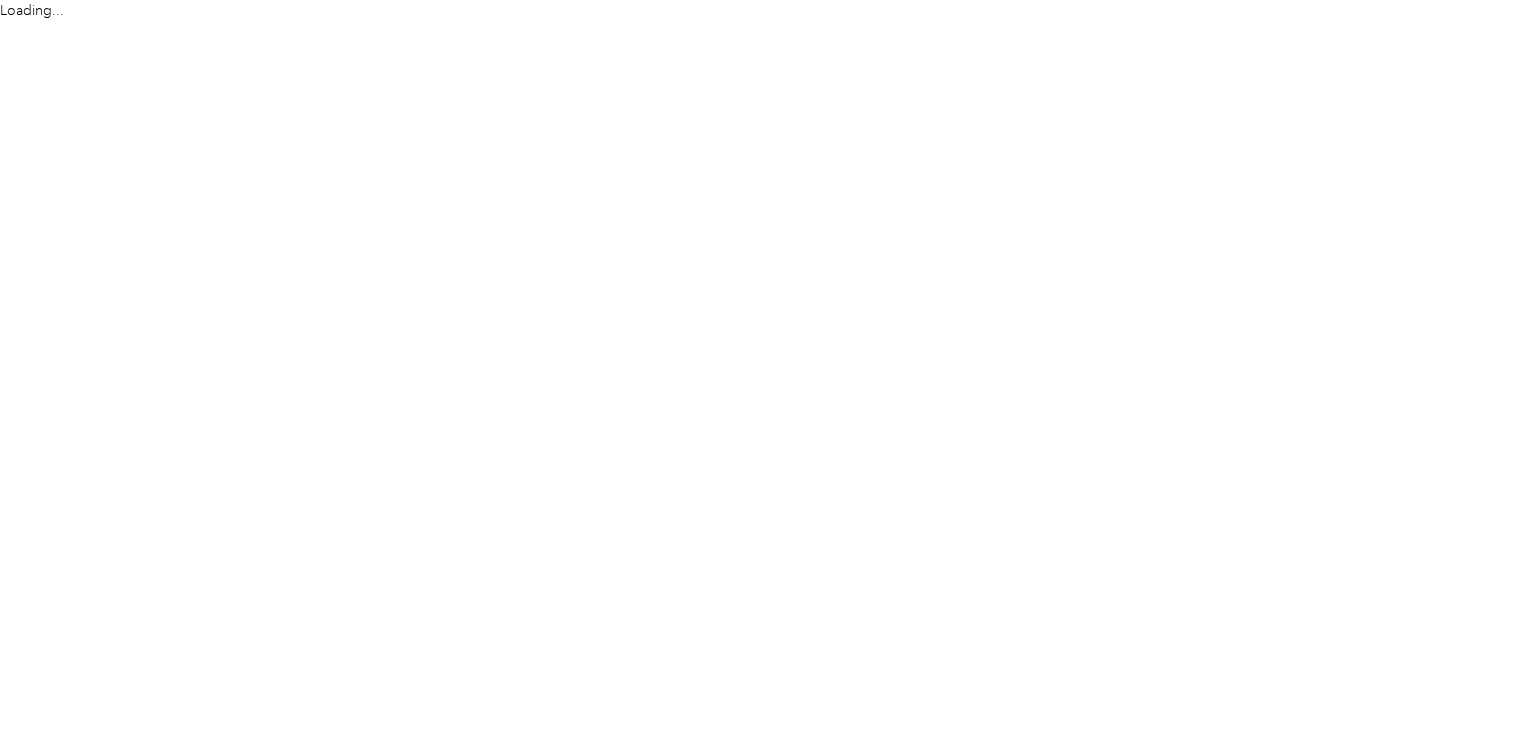 scroll, scrollTop: 0, scrollLeft: 0, axis: both 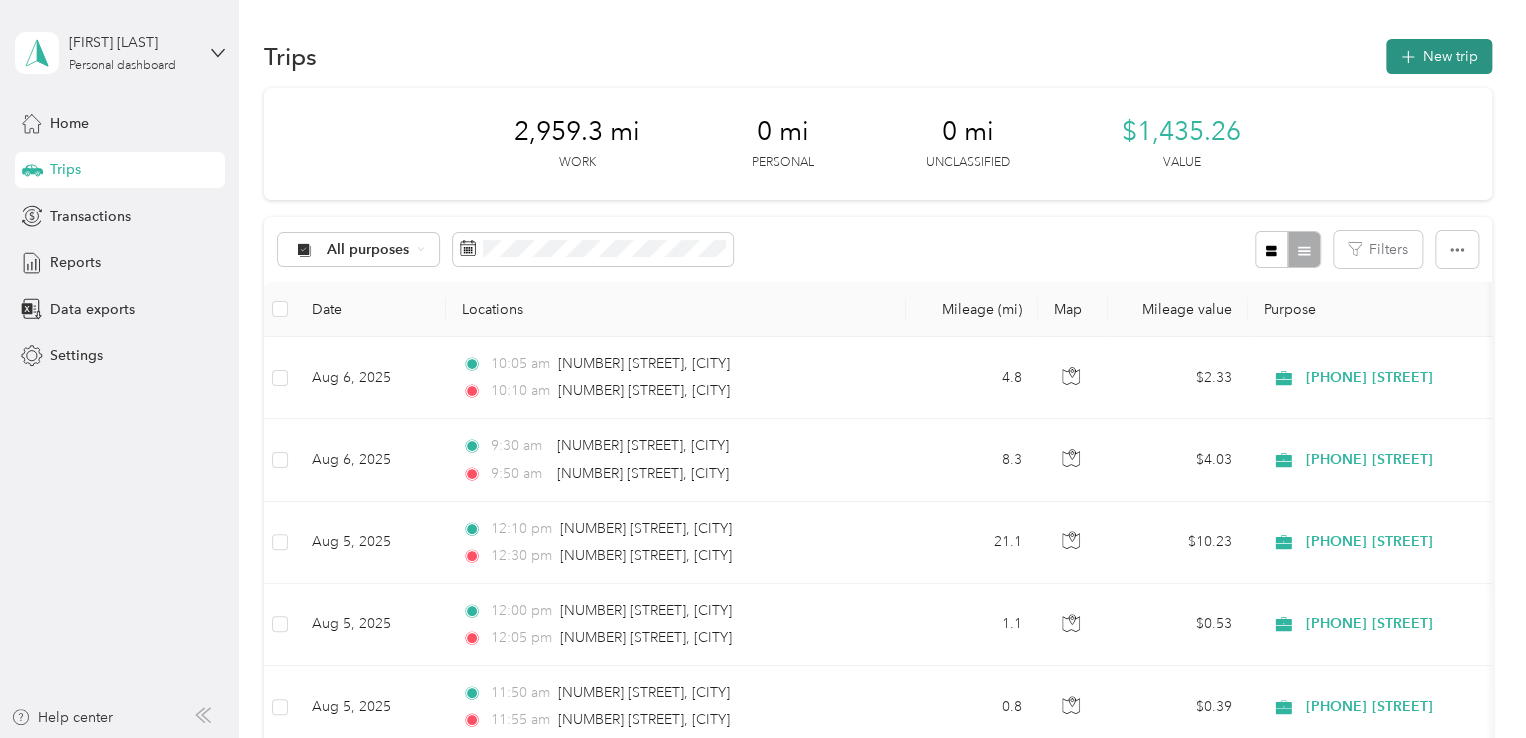 click on "New trip" at bounding box center [1439, 56] 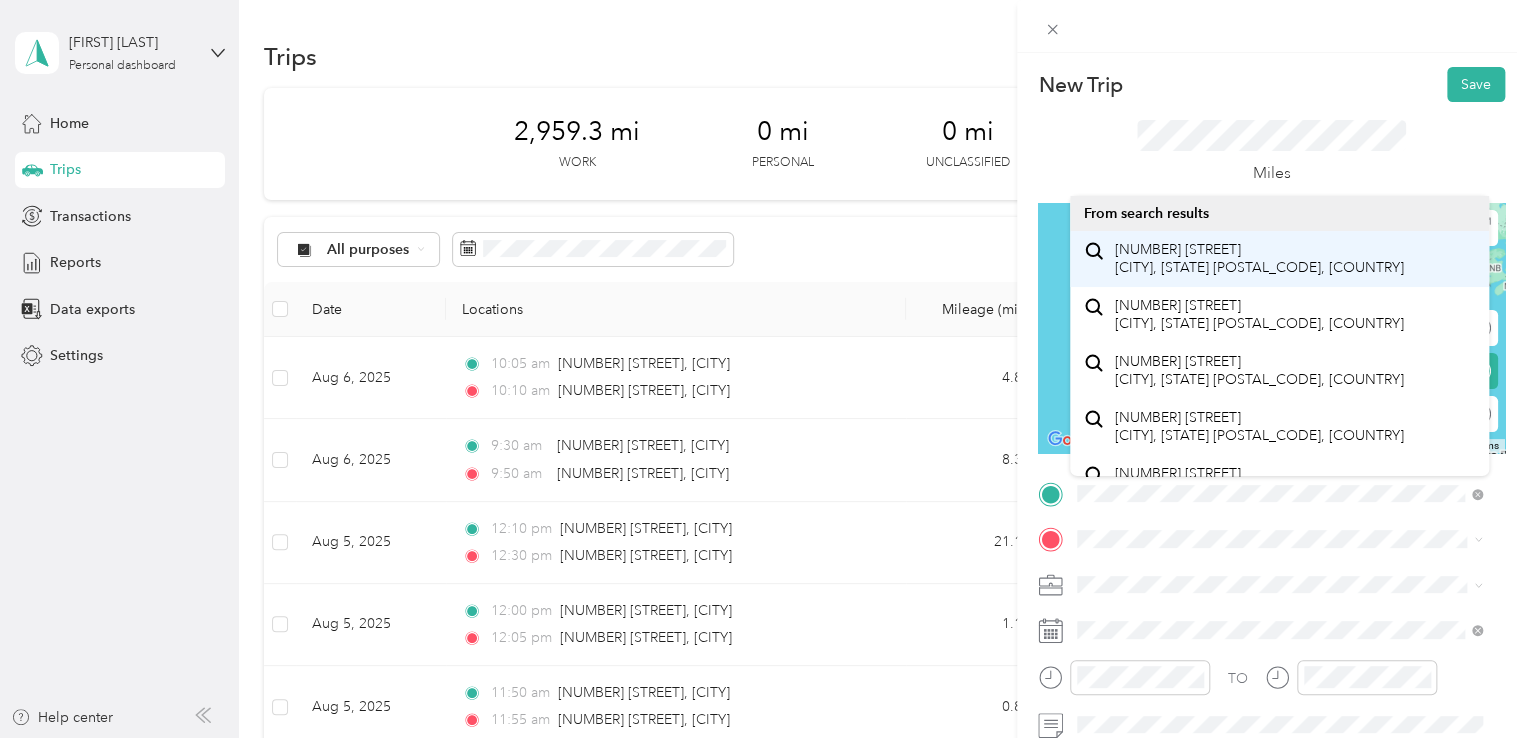 click on "[NUMBER] [STREET]
[CITY], [STATE] [POSTAL_CODE], [COUNTRY]" at bounding box center (1259, 258) 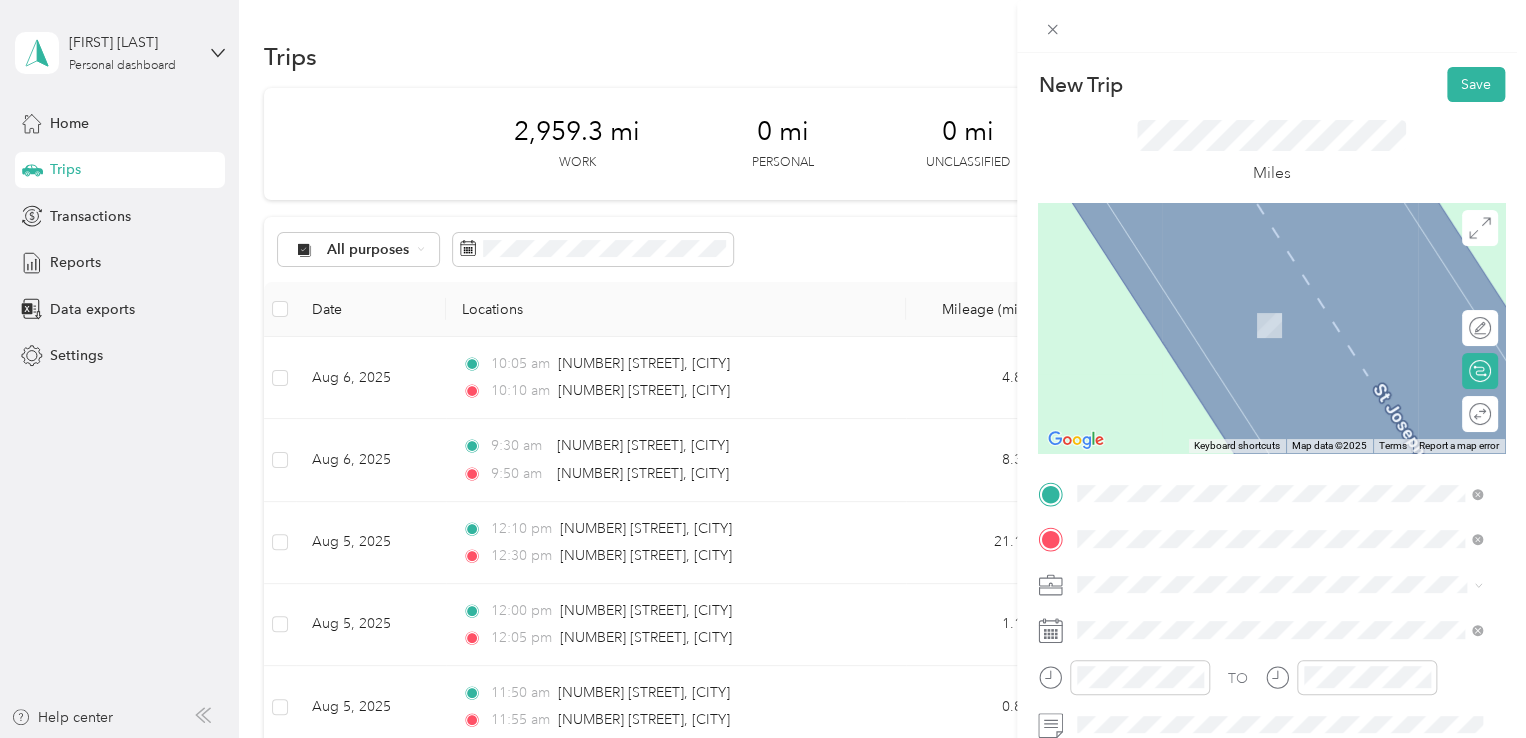 click on "[NUMBER] [STREET]
[CITY], [STATE] [POSTAL_CODE], [COUNTRY]" at bounding box center (1259, 304) 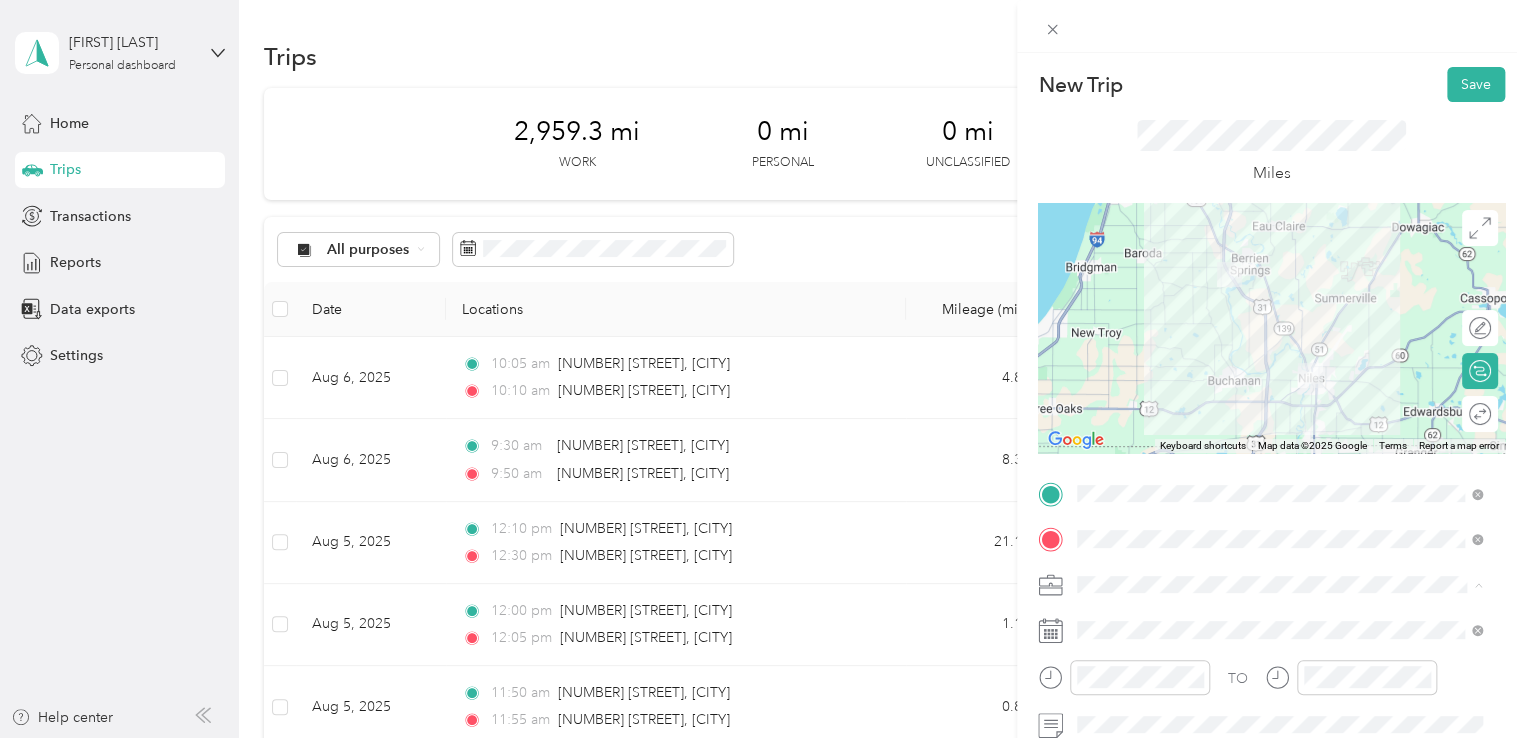 click on "[PHONE] [STREET]" at bounding box center [1142, 409] 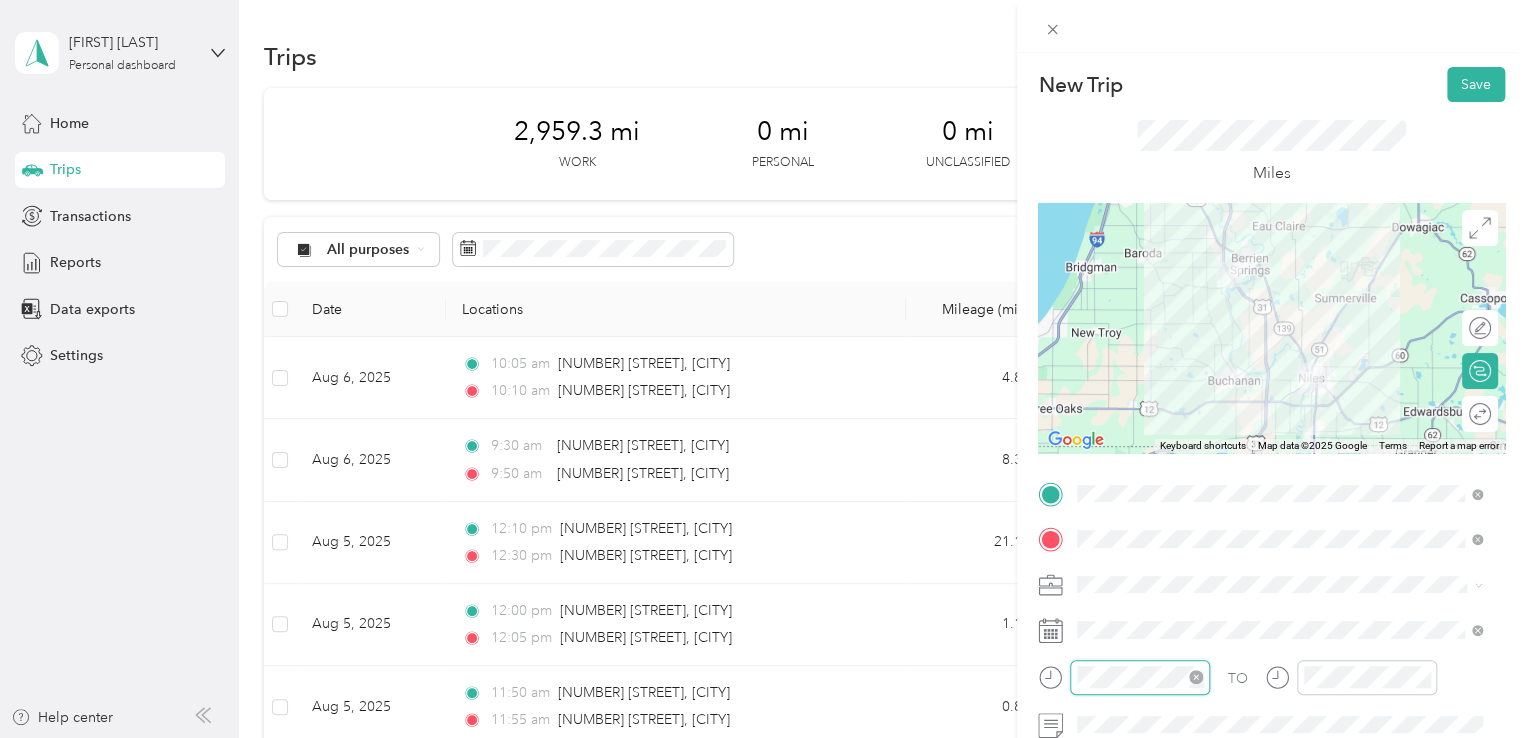scroll, scrollTop: 120, scrollLeft: 0, axis: vertical 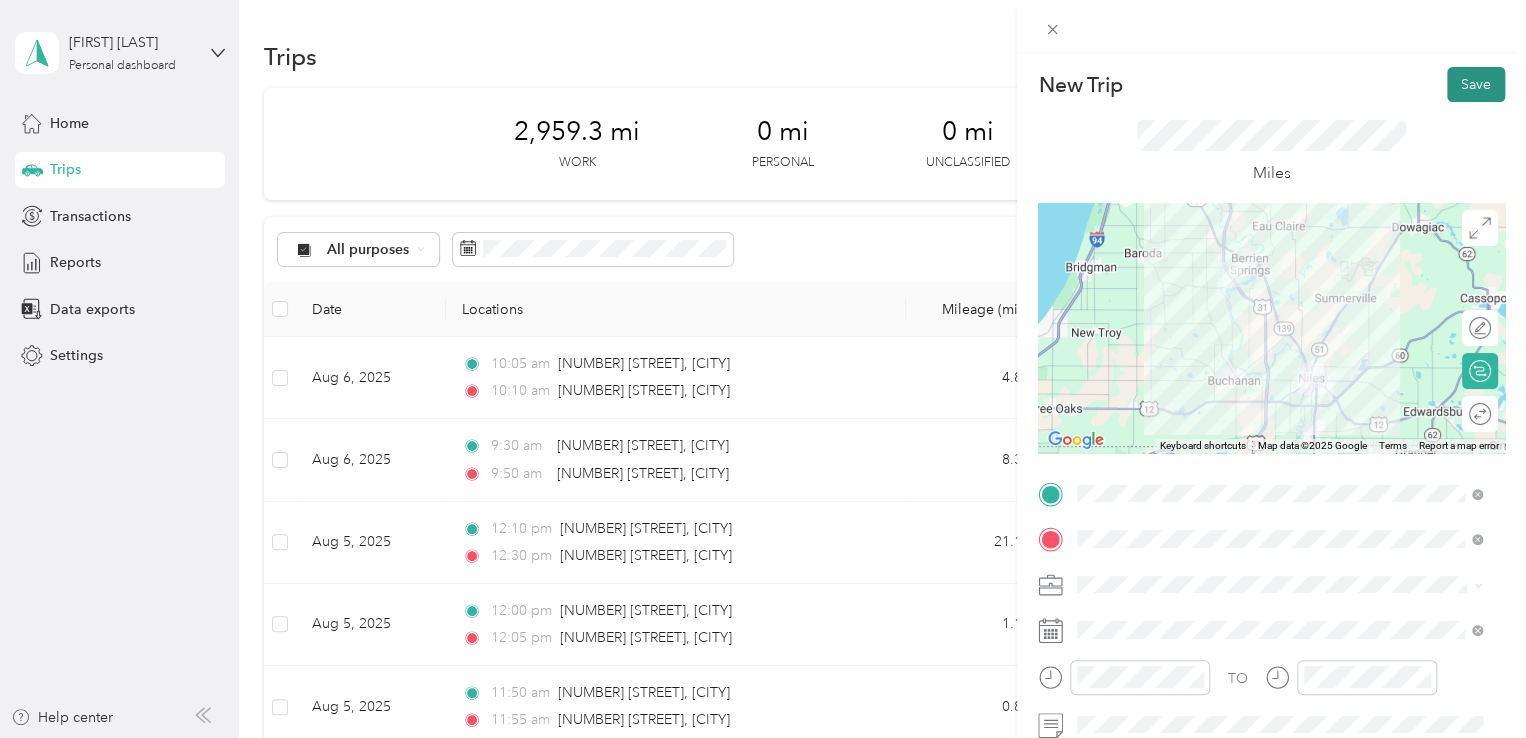 click on "Save" at bounding box center [1476, 84] 